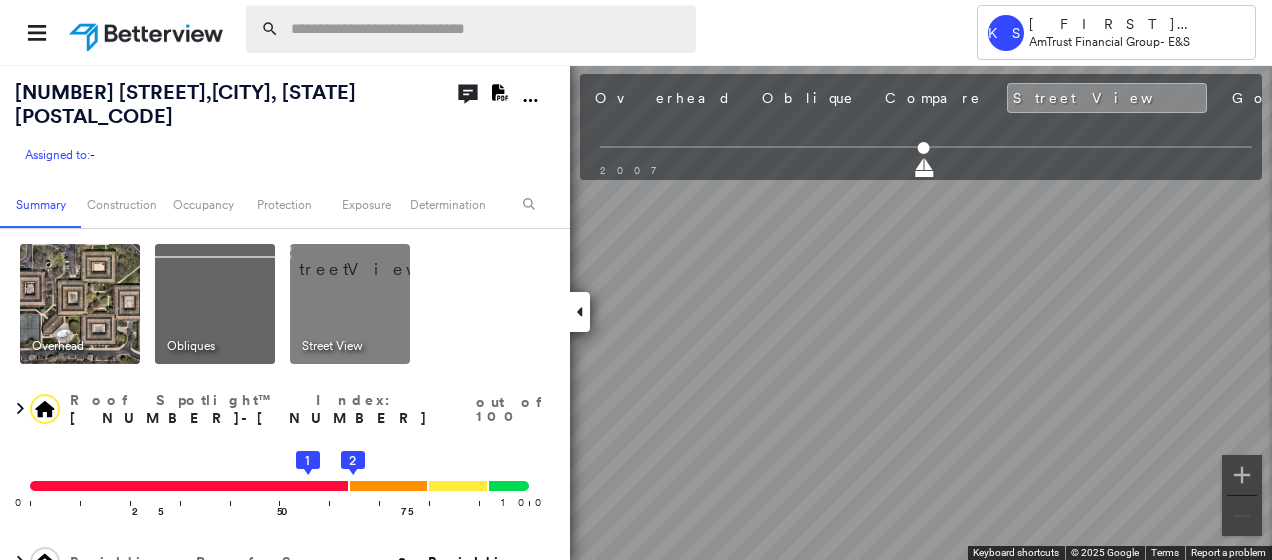 scroll, scrollTop: 0, scrollLeft: 0, axis: both 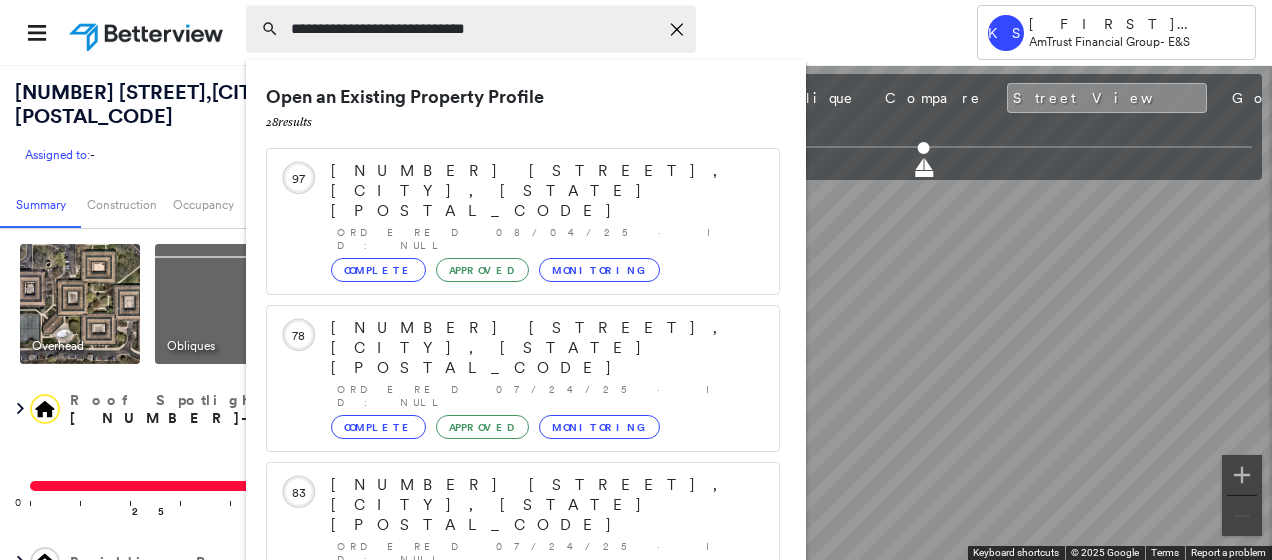 drag, startPoint x: 292, startPoint y: 28, endPoint x: 461, endPoint y: 26, distance: 169.01184 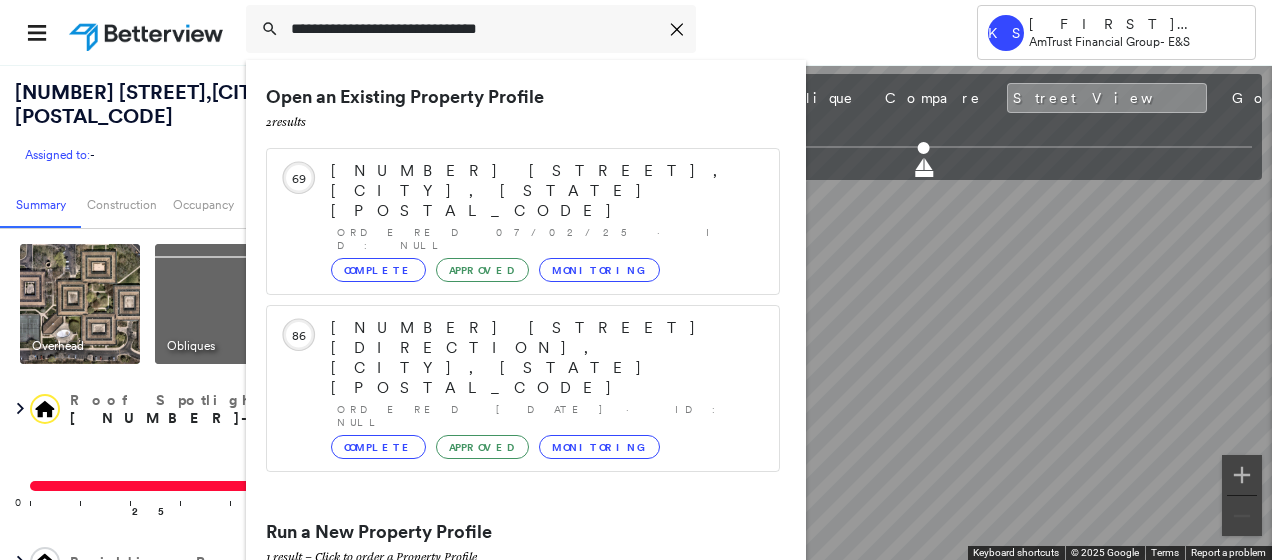 type on "**********" 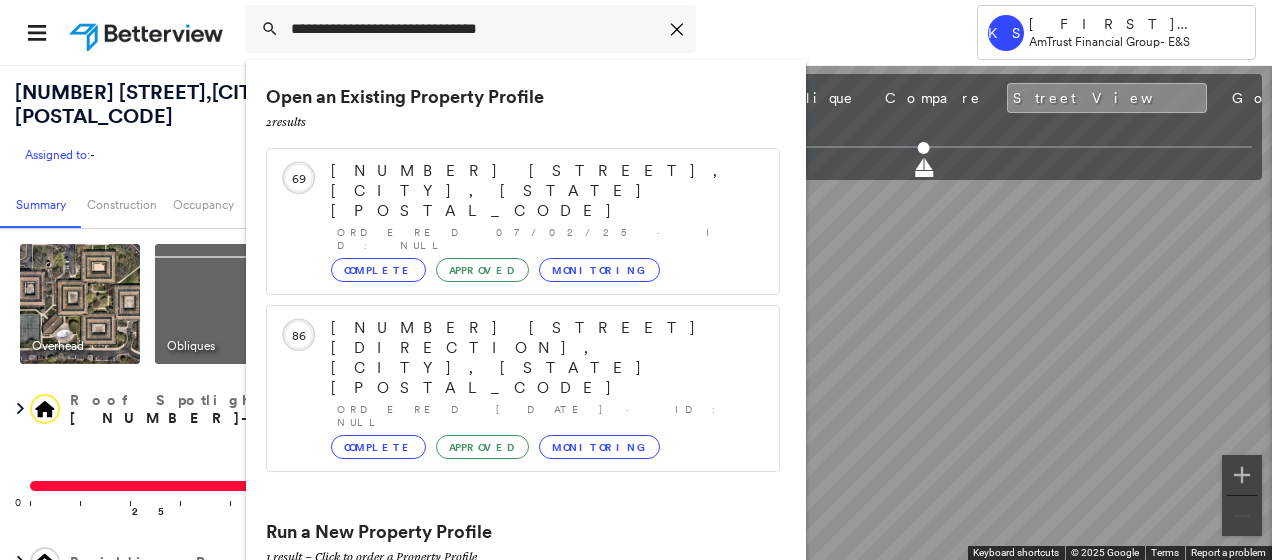 click on "[NUMBER] [STREET], [CITY], [STATE] [POSTAL_CODE]" at bounding box center [501, 608] 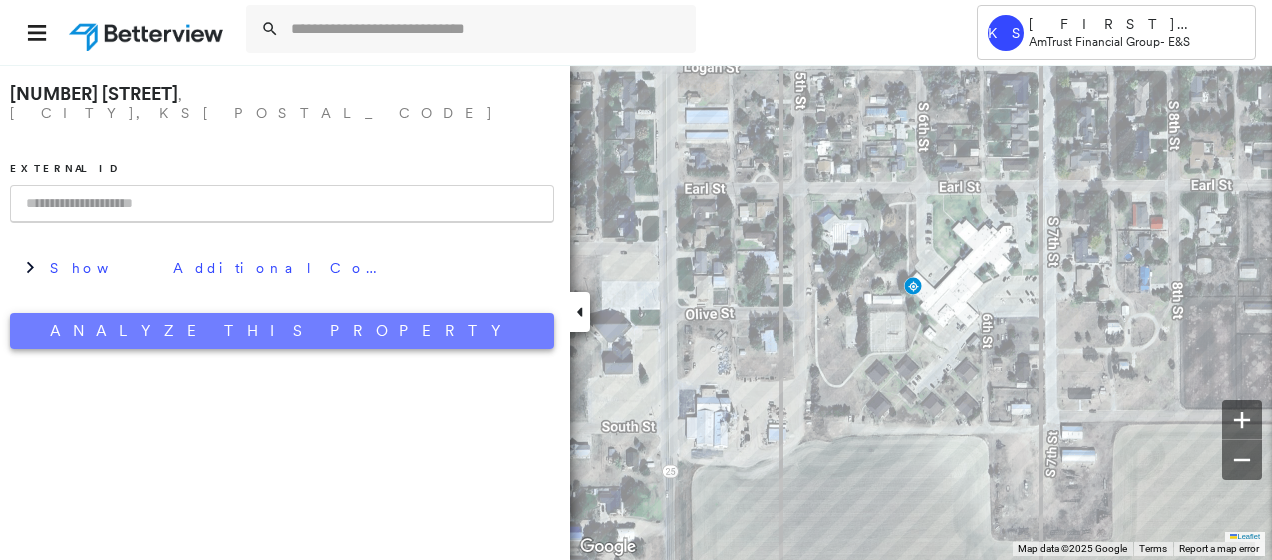 click on "Analyze This Property" at bounding box center [282, 331] 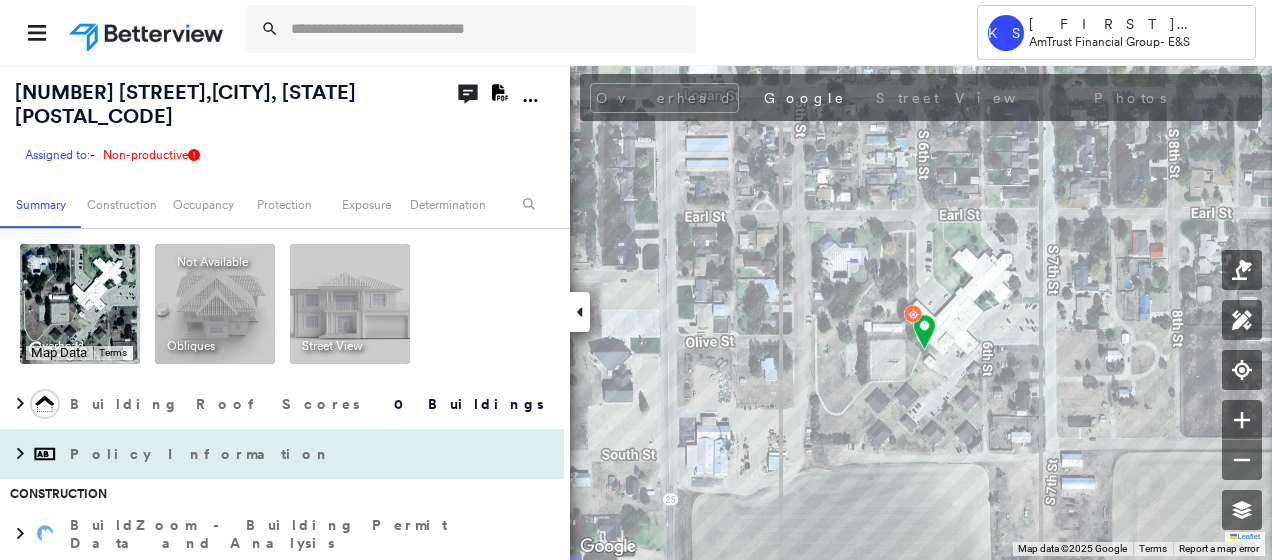 click on "Policy Information" at bounding box center (202, 454) 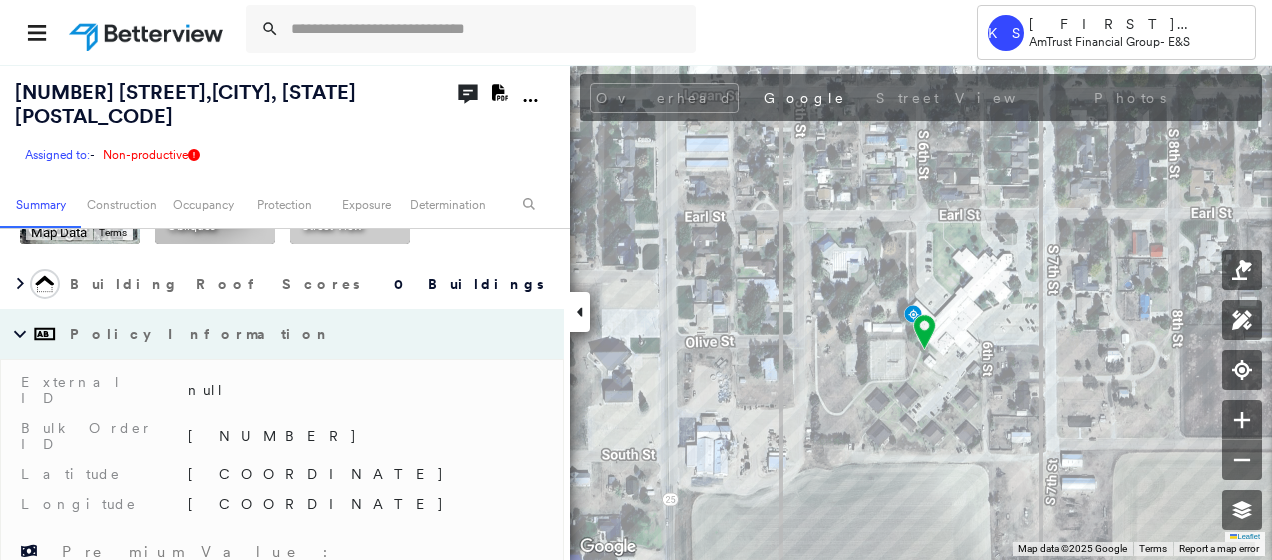 scroll, scrollTop: 0, scrollLeft: 0, axis: both 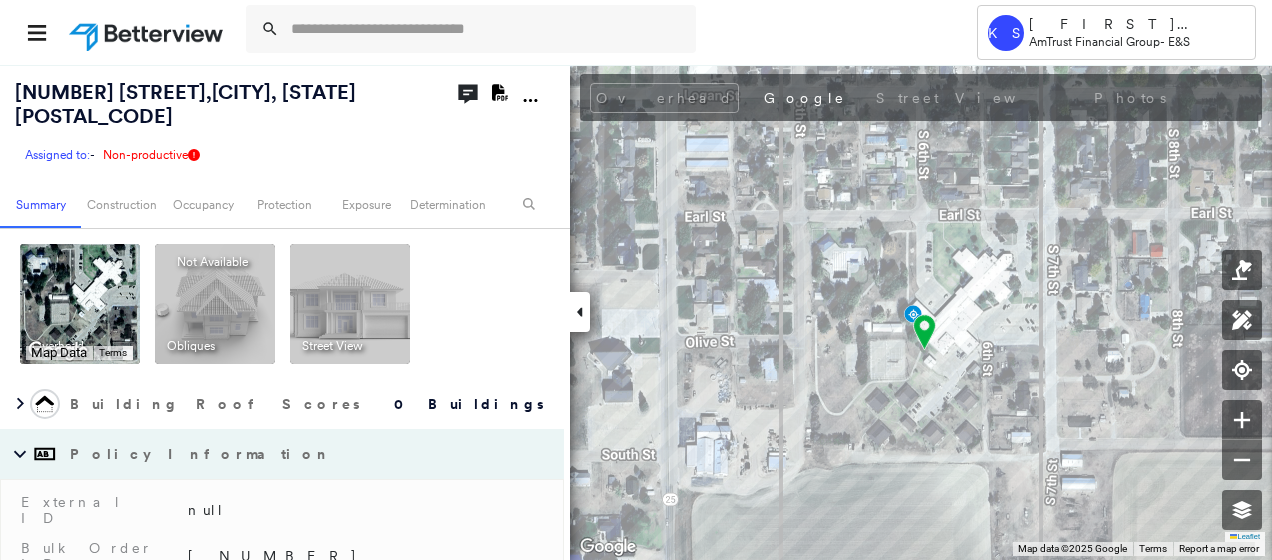 click on "Keyboard shortcuts Map Data Map data ©2025 Map data ©2025 100 m  Click to toggle between metric and imperial units Terms To navigate, press the arrow keys. Keyboard shortcuts Map Data Map data ©2025 Imagery ©2025 Airbus, Maxar Technologies Map data ©2025 Imagery ©2025 Airbus, Maxar Technologies 100 m  Click to toggle between metric and imperial units Terms To navigate, press the arrow keys." at bounding box center [80, 304] 